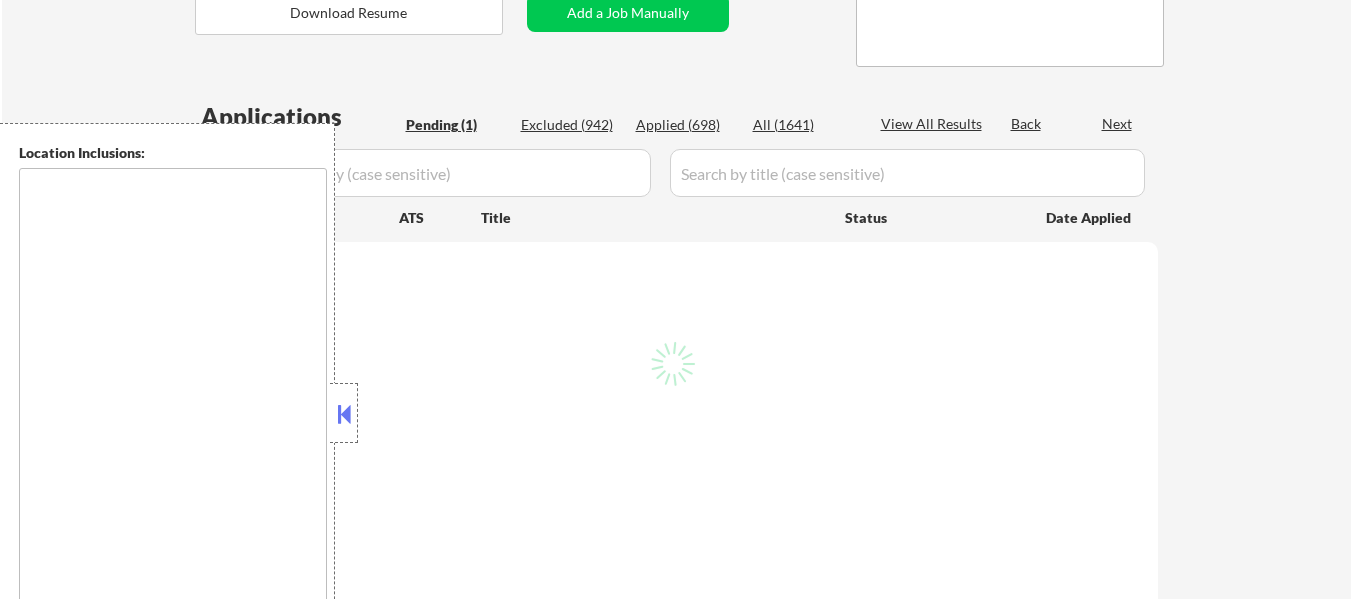scroll, scrollTop: 400, scrollLeft: 0, axis: vertical 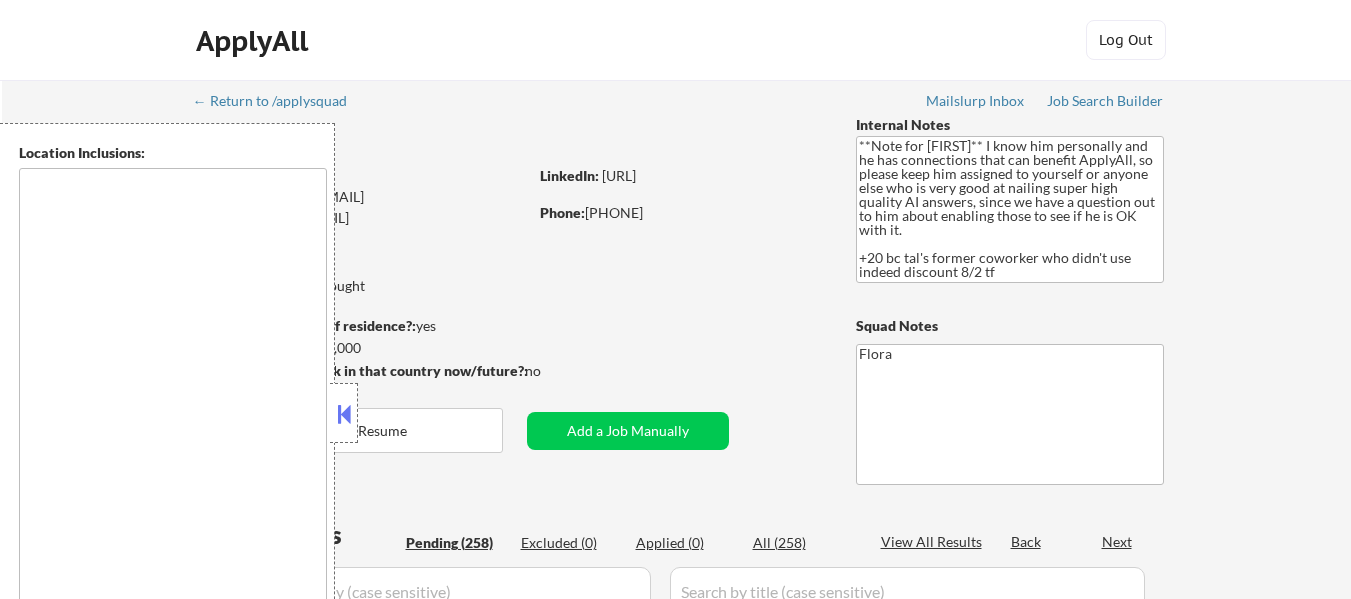 type on "[NEW YORK], [NEW YORK]   [JERSEY CITY], [NEW JERSEY]   [HOBOKEN], [NEW JERSEY]   [WEEHAWKEN], [NEW JERSEY]   [UNION CITY], [NEW JERSEY]   [WEST NEW YORK], [NEW JERSEY]   [GUTTENBERG], [NEW JERSEY]   [NORTH BERGEN], [NEW JERSEY]   [SECUCUS], [NEW JERSEY]   [BAYONNE], [NEW JERSEY]   [FORT LEE], [NEW JERSEY]   [EDGEWATER], [NEW JERSEY]   [CLIFFSIDE PARK], [NEW JERSEY]   [FAIRVIEW], [NEW JERSEY]   [RIDGEFIELD], [NEW JERSEY]   [KEARNY], [NEW JERSEY]   [HARRISON], [NEW JERSEY]   [EAST NEWARK], [NEW JERSEY]   [NEWARK], [NEW JERSEY]   [ELIZABETH], [NEW JERSEY]   [YONKERS], [NEW YORK]   [MOUNT VERNON], [NEW YORK]   [NEW ROCHELLE], [NEW YORK]   [HACKENSACK], [NEW JERSEY]   [TEANECK], [NEW JERSEY]   [ENGLEWOOD], [NEW JERSEY]   [PALISADES PARK], [NEW JERSEY]   [RUTHERFORD], [NEW JERSEY]   [LYNDHURST], [NEW JERSEY]   [PASSAIC], [NEW JERSEY]   [CLIFTON], [NEW JERSEY]   [PATERSON], [NEW JERSEY]   [STATEN ISLAND], [NEW YORK]   [HARRISON], [NEW YORK]   [MAMARONECK], [NEW YORK]   [LARCHMONT], [NEW YORK]   [SCARSDALE], [NEW YORK]   [WHITE PLAINS], [NEW YORK]   [PORT CHESTER], [NEW YORK]   [RYE], [NEW YORK]   [TARRYTOWN], [NEW YORK]   [EASTCHESTER], [NEW YORK]   [PELHAM], [NEW YORK]   [BRONXVILLE], [NEW YORK]   [LEONIA], [NEW JERSEY]   [TENAFLY], [NEW JERSEY]   [CRESSKILL], [NEW JERSEY]   [DUMONT], [NEW JERSEY]   [BERGENFIELD], [NEW JERSEY]   [PARAMUS], [NEW JERSEY]   [FAIR LAWN], [NEW JERSEY]   [GLEN ROCK], [NEW JERSEY]   [RIDGEWOOD], [NEW JERSEY]   [HAWTHORNE], [NEW JERSEY]   [HAWORTH], [NEW JERSEY]   [NORWOOD], [NEW JERSEY]   [OLD TAPPAN], [NEW JERSEY]   [RIVER VALE], [NEW JERSEY]   [WESTWOOD], [NEW JERSEY]   [HILLSDALE], [NEW JERSEY]   [WOODCLIFF LAKE], [NEW JERSEY]   [PARK RIDGE], [NEW JERSEY]   [MONTVALE], [NEW JERSEY]   [PEARL R..." 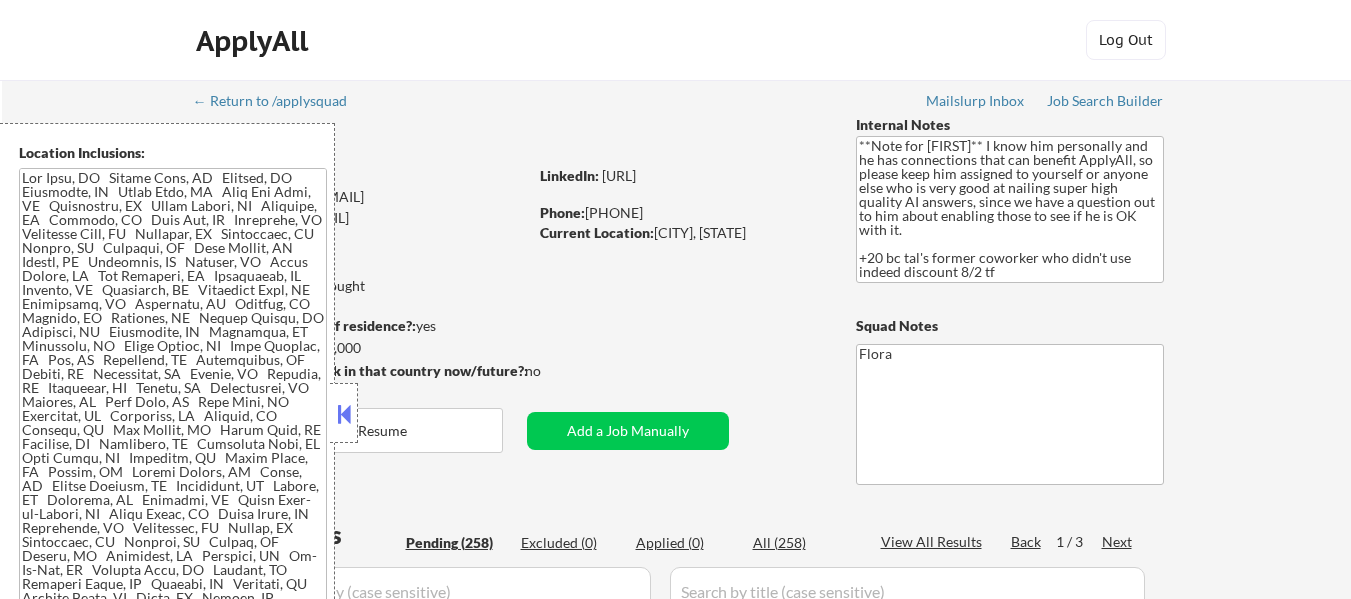 select on ""pending"" 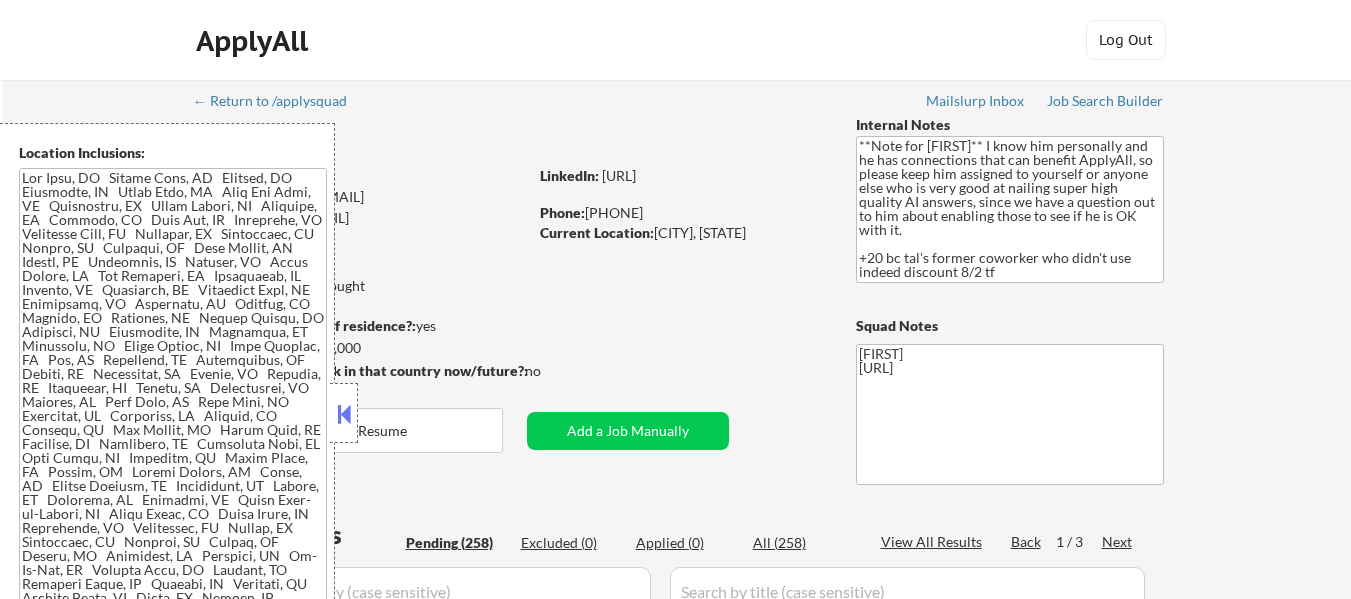 click at bounding box center (344, 414) 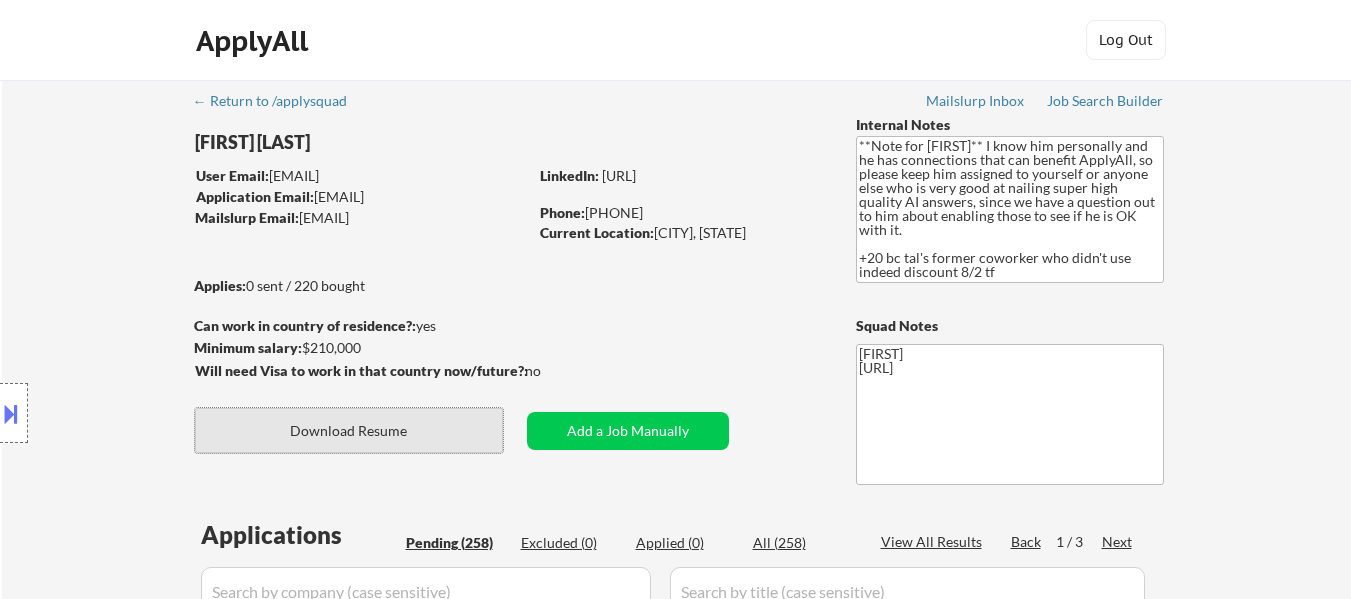 click on "Download Resume" at bounding box center [349, 430] 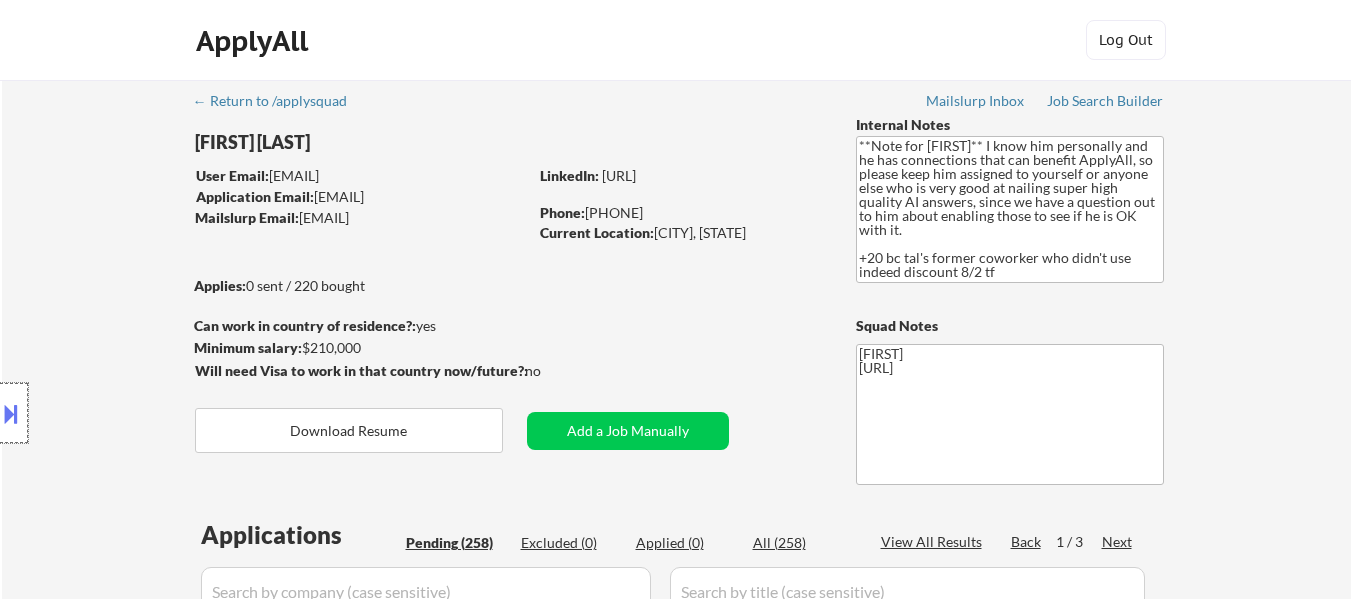click at bounding box center (14, 413) 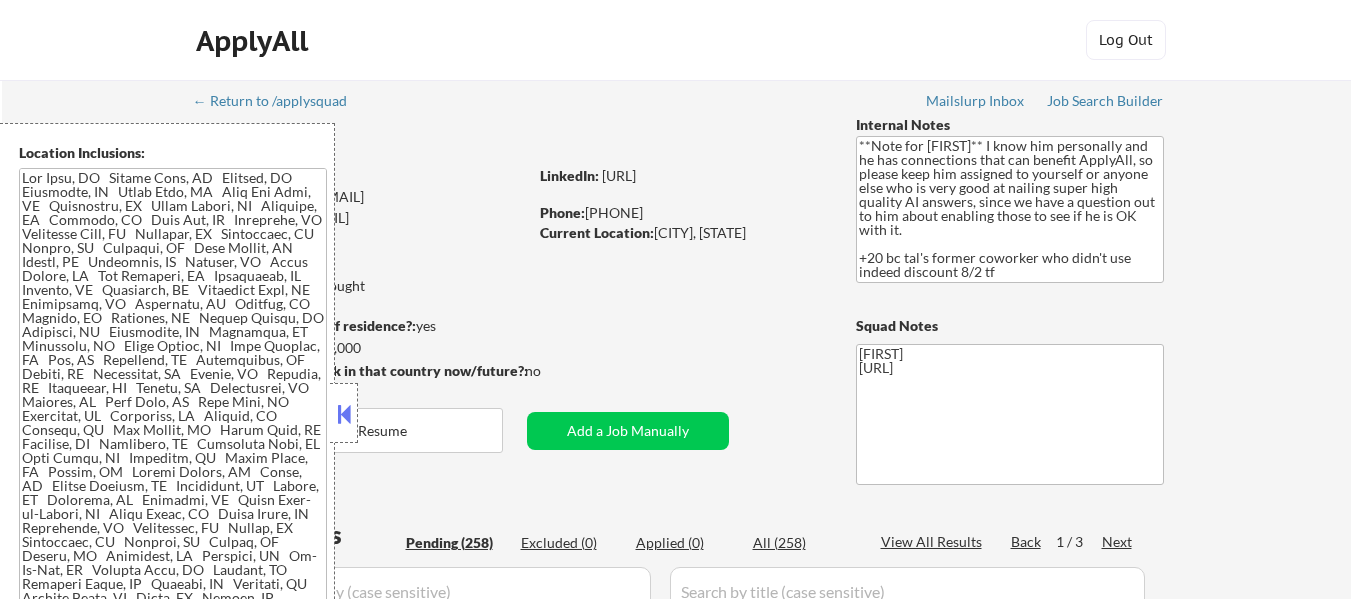 click at bounding box center [344, 414] 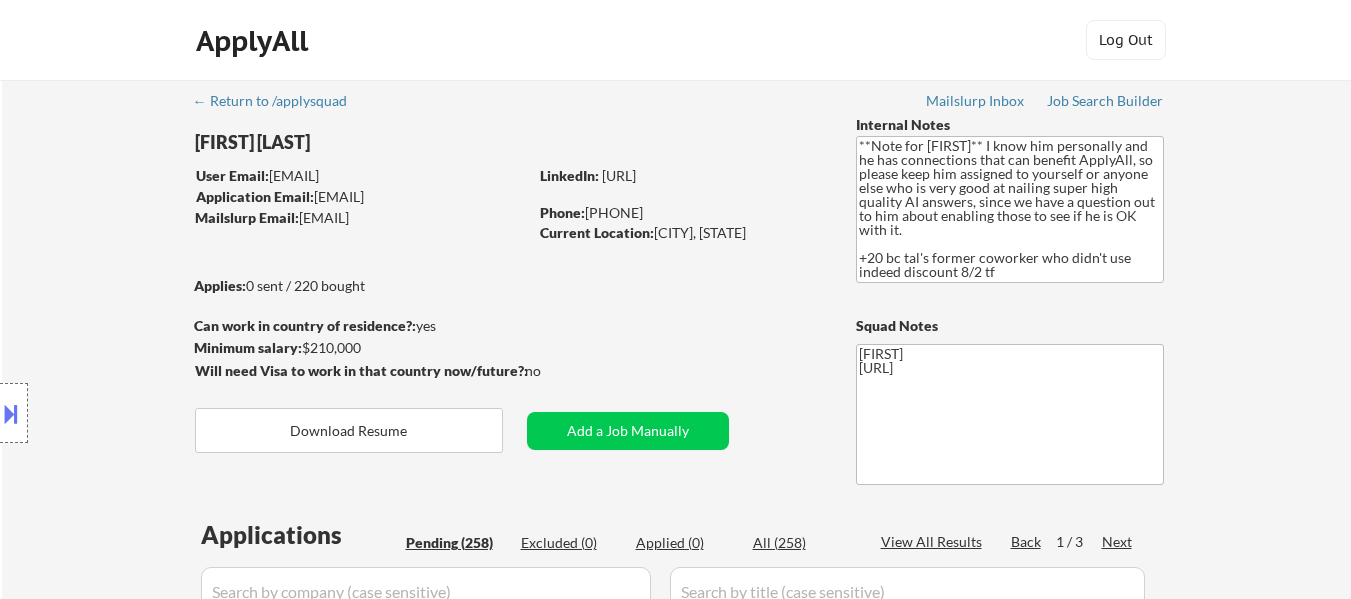 click at bounding box center (11, 413) 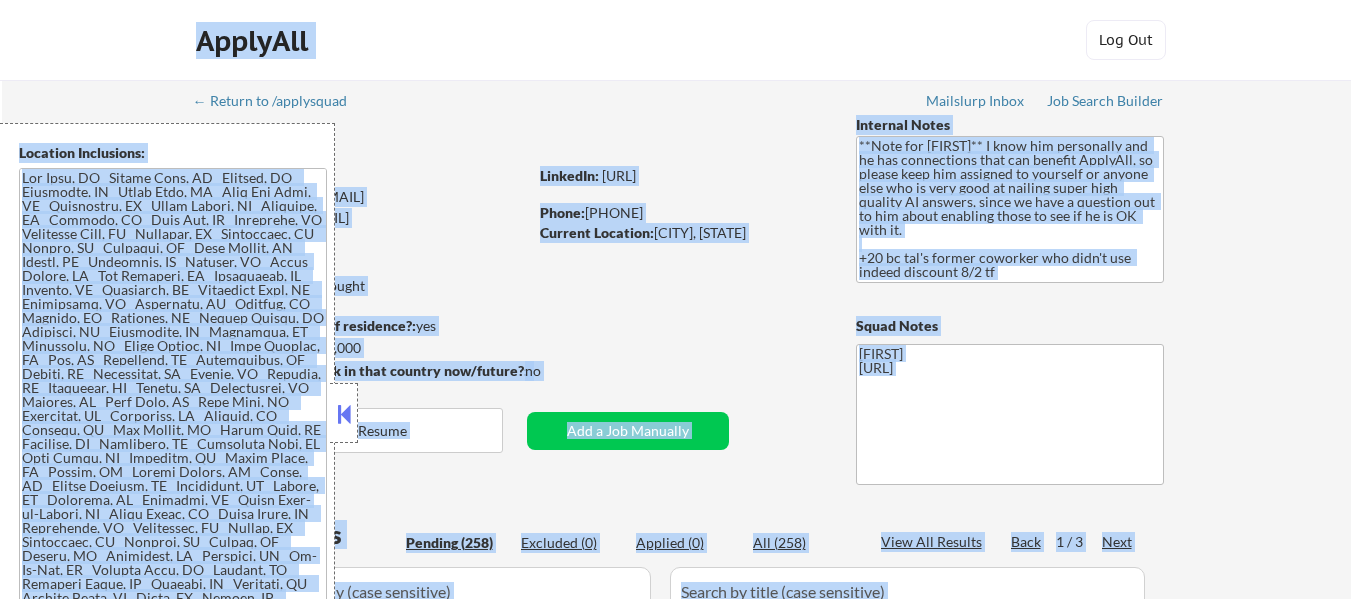 click at bounding box center [173, 426] 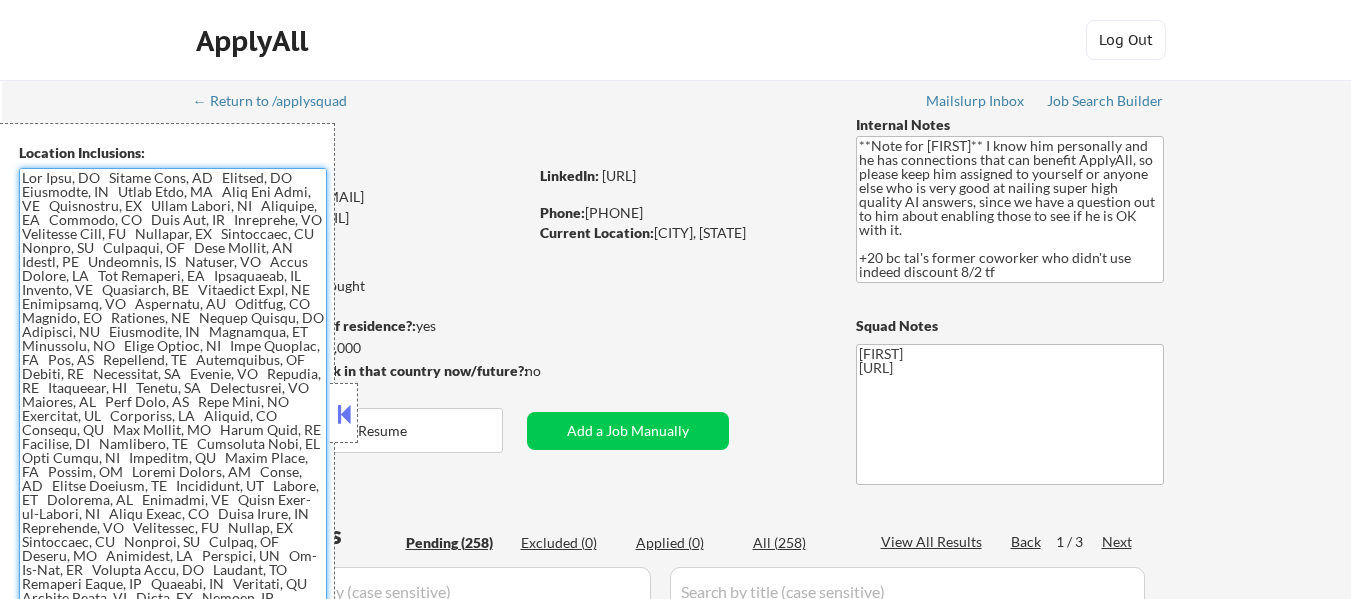 click at bounding box center [173, 426] 